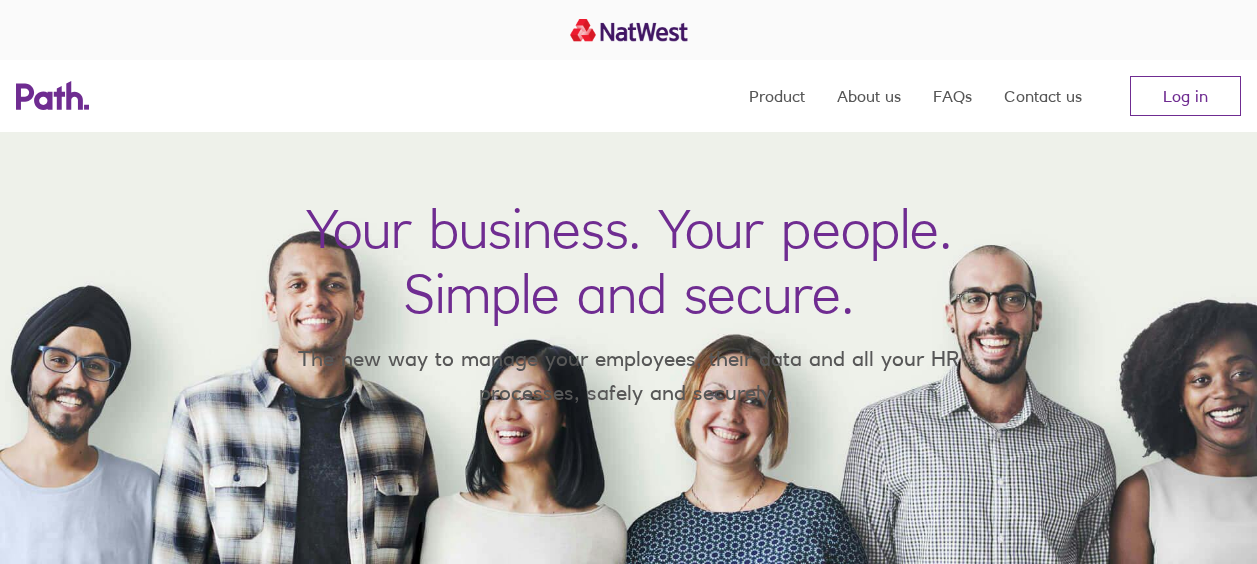 scroll, scrollTop: 0, scrollLeft: 0, axis: both 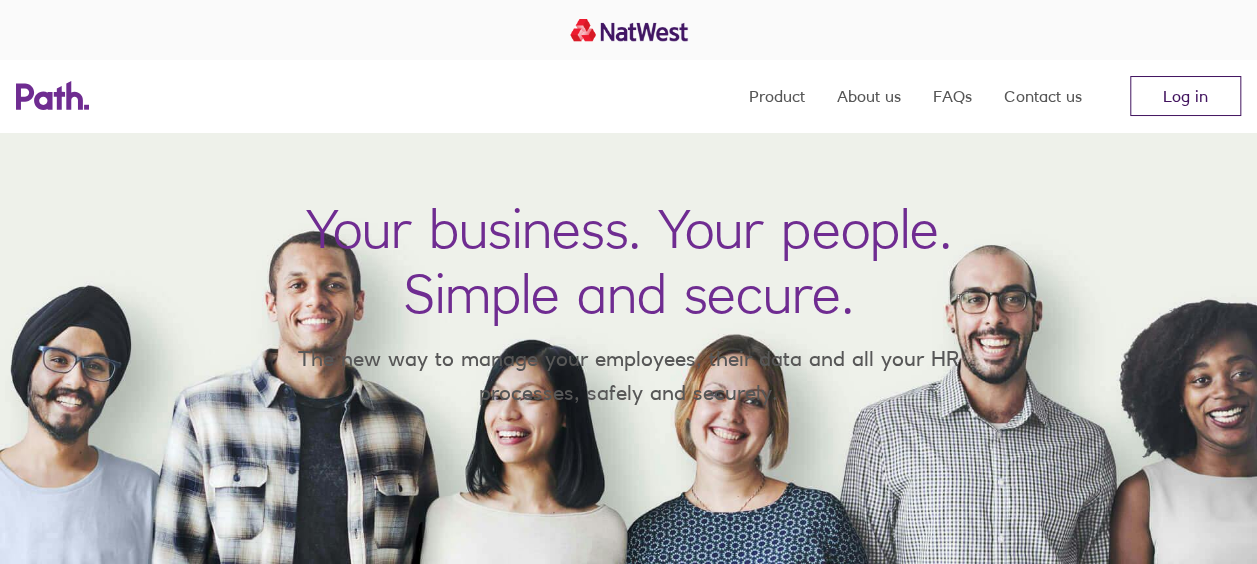 click on "Log in" at bounding box center [1185, 96] 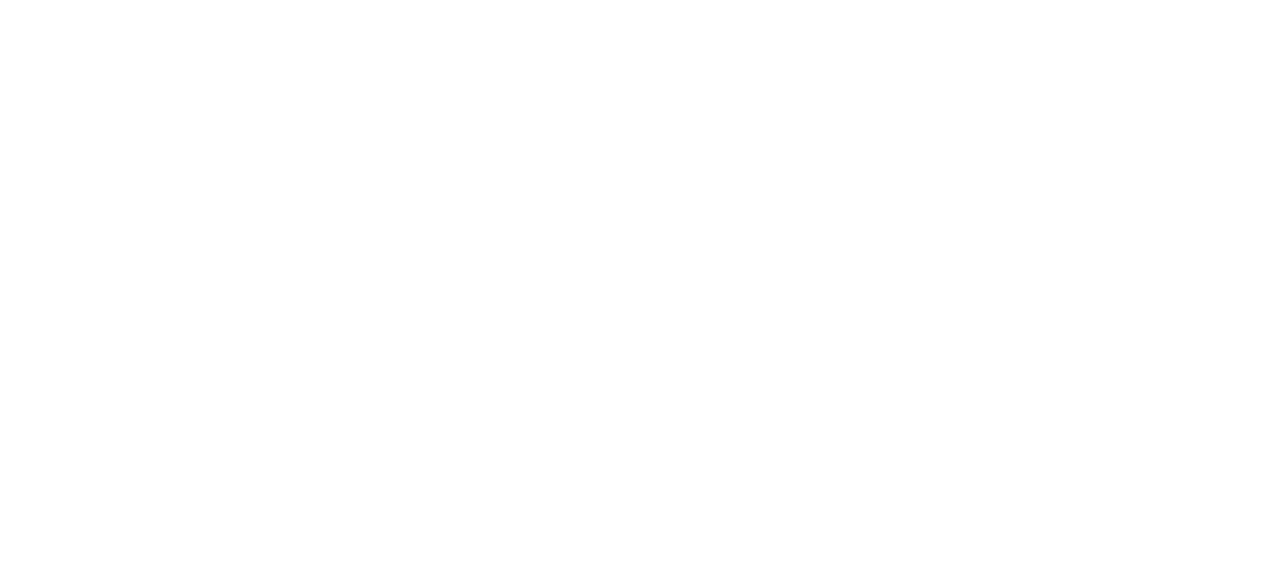 scroll, scrollTop: 0, scrollLeft: 0, axis: both 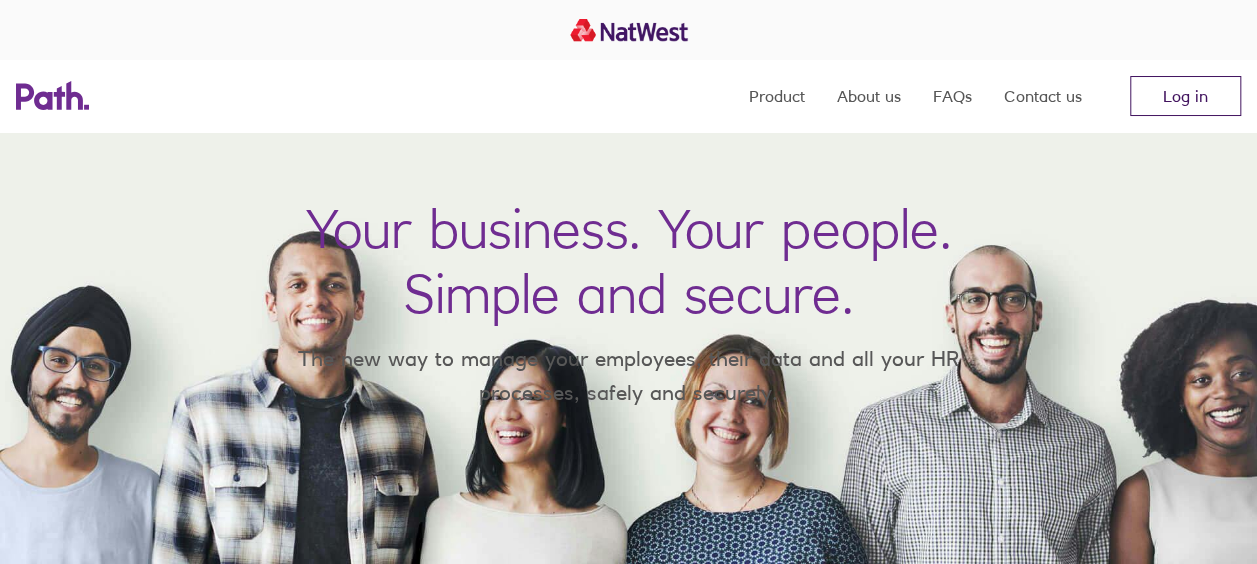 click on "Log in" at bounding box center (1185, 96) 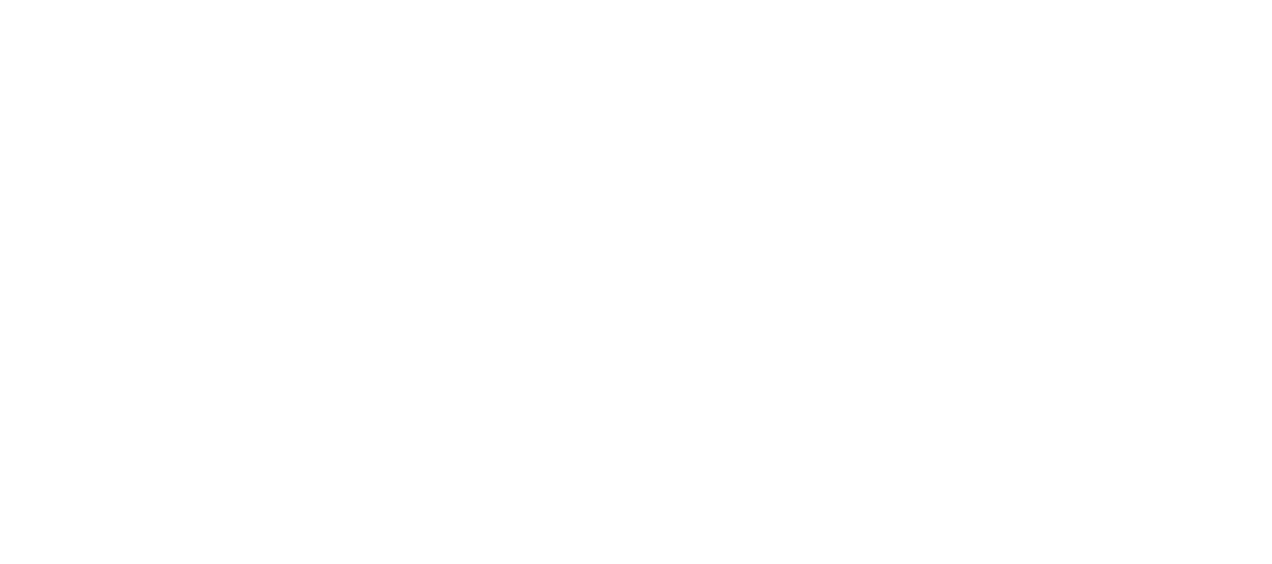 scroll, scrollTop: 0, scrollLeft: 0, axis: both 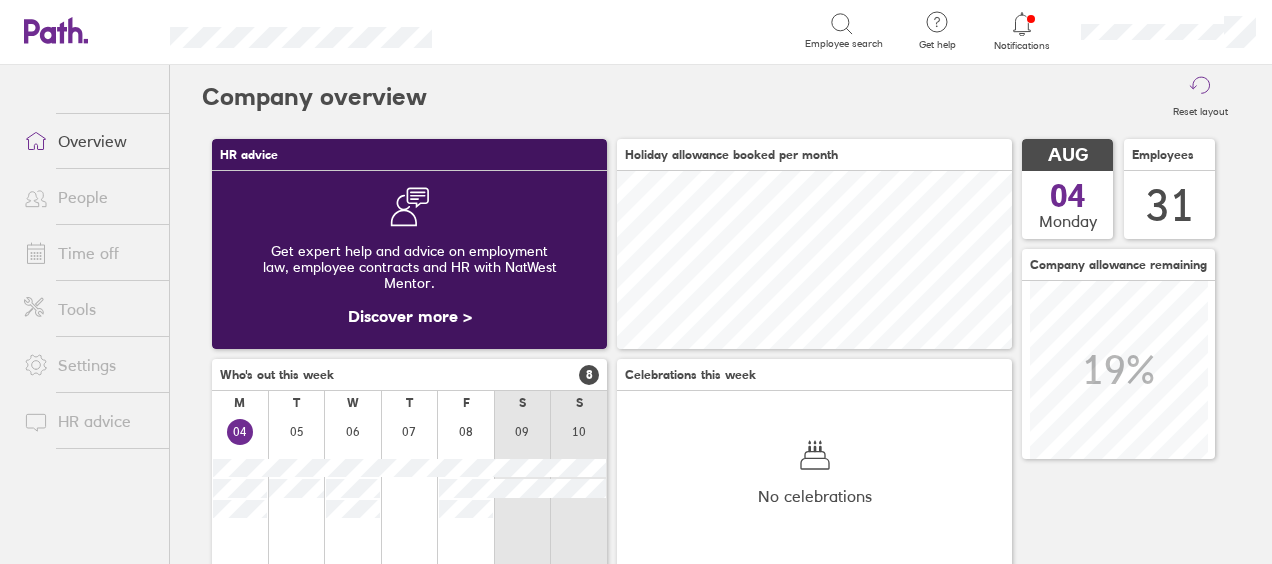 click 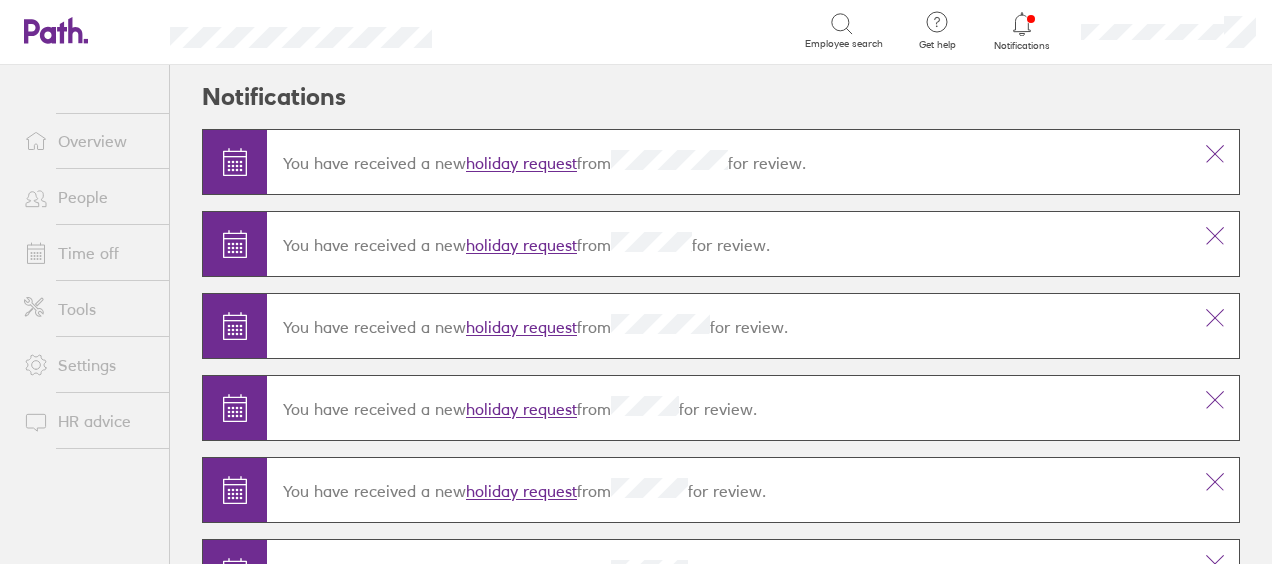 click on "holiday request" at bounding box center (521, 328) 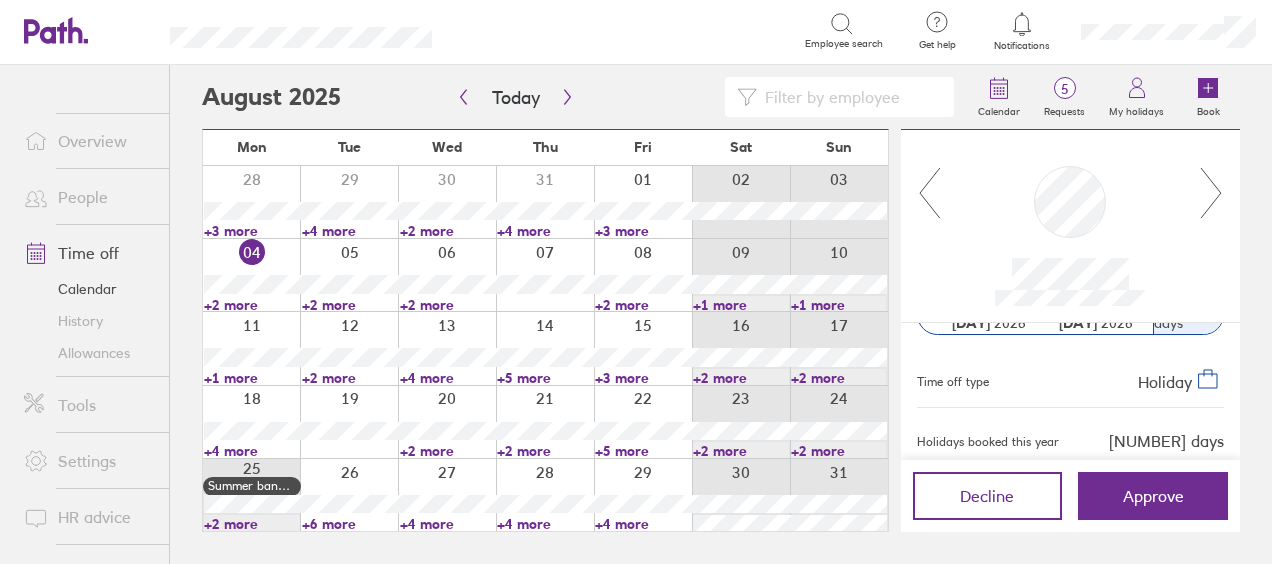 scroll, scrollTop: 0, scrollLeft: 0, axis: both 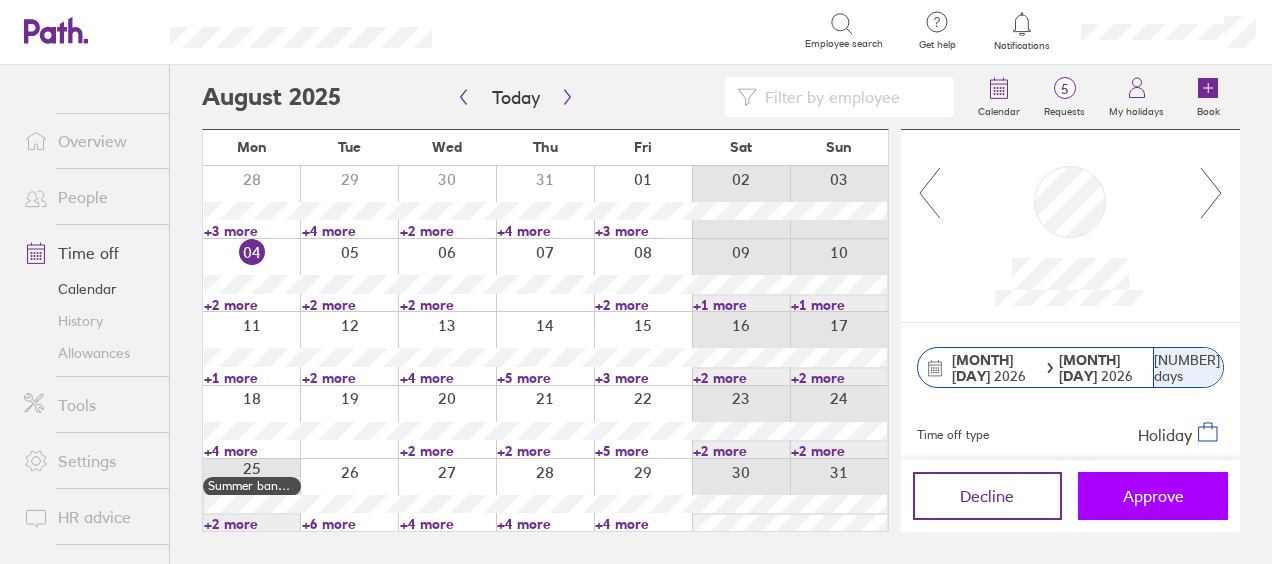 click on "Approve" at bounding box center (1153, 496) 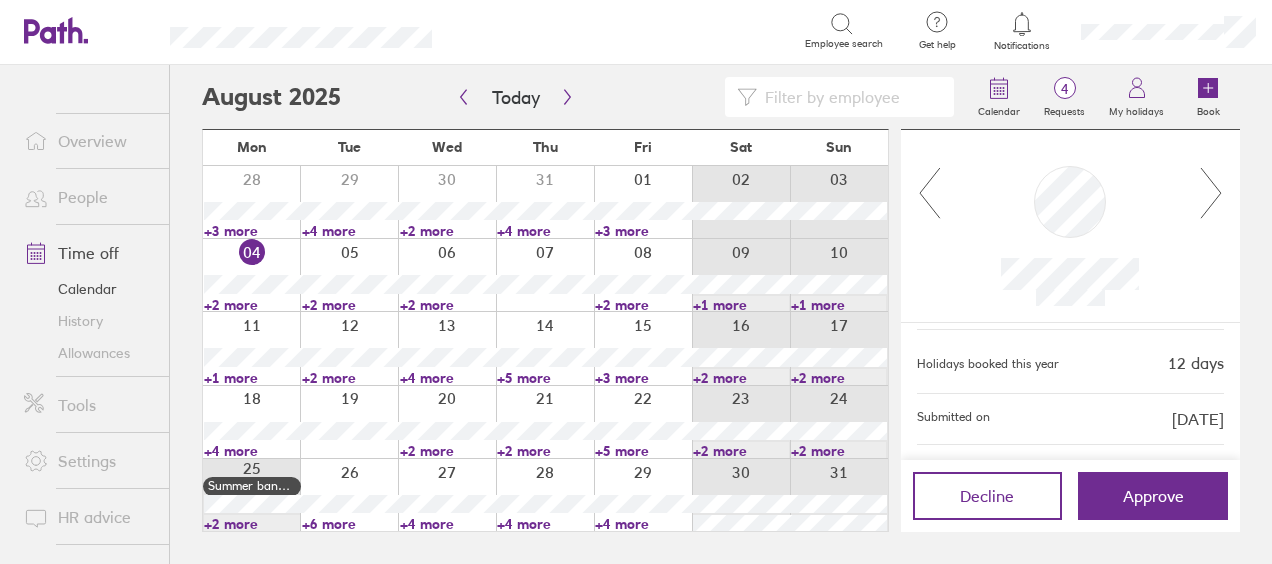scroll, scrollTop: 142, scrollLeft: 0, axis: vertical 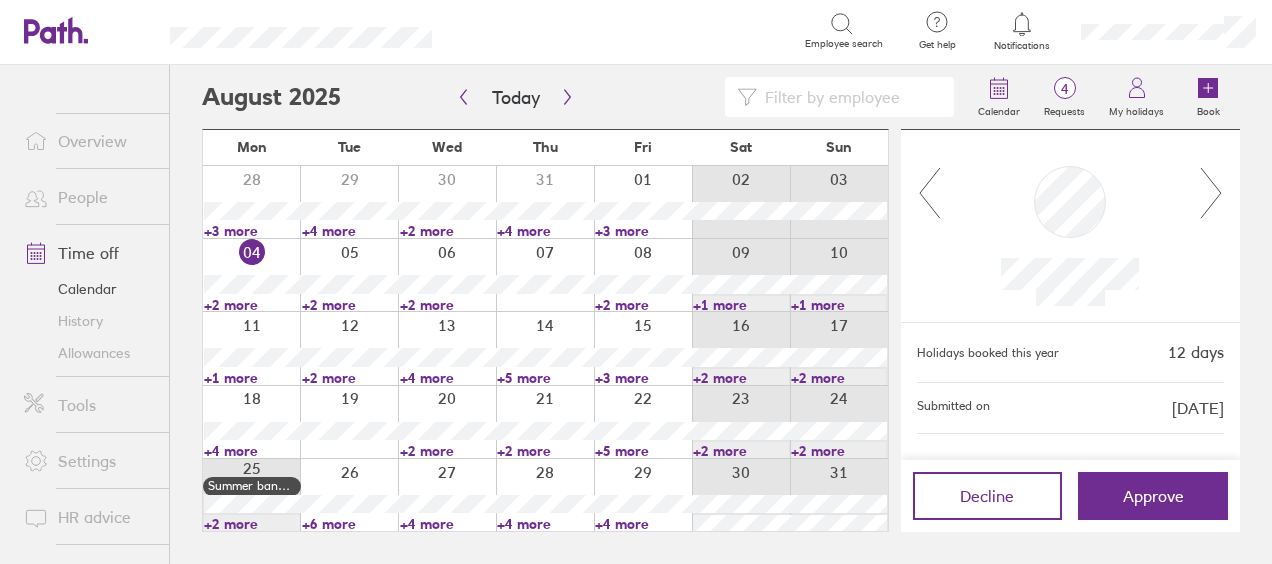 drag, startPoint x: 1236, startPoint y: 385, endPoint x: 646, endPoint y: 90, distance: 659.6401 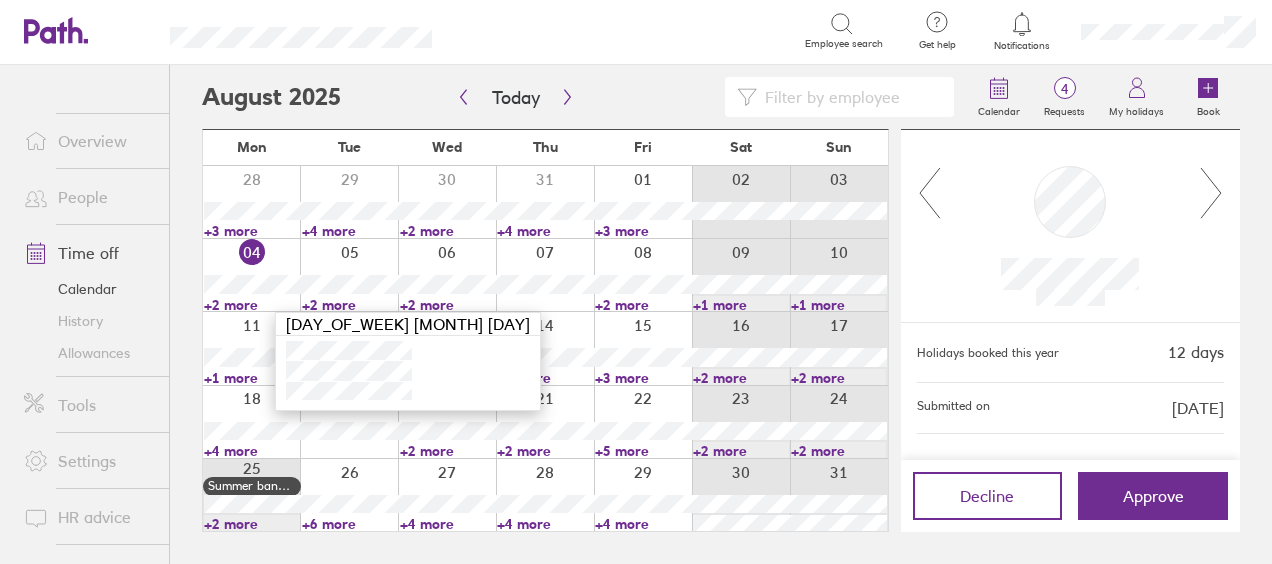 click 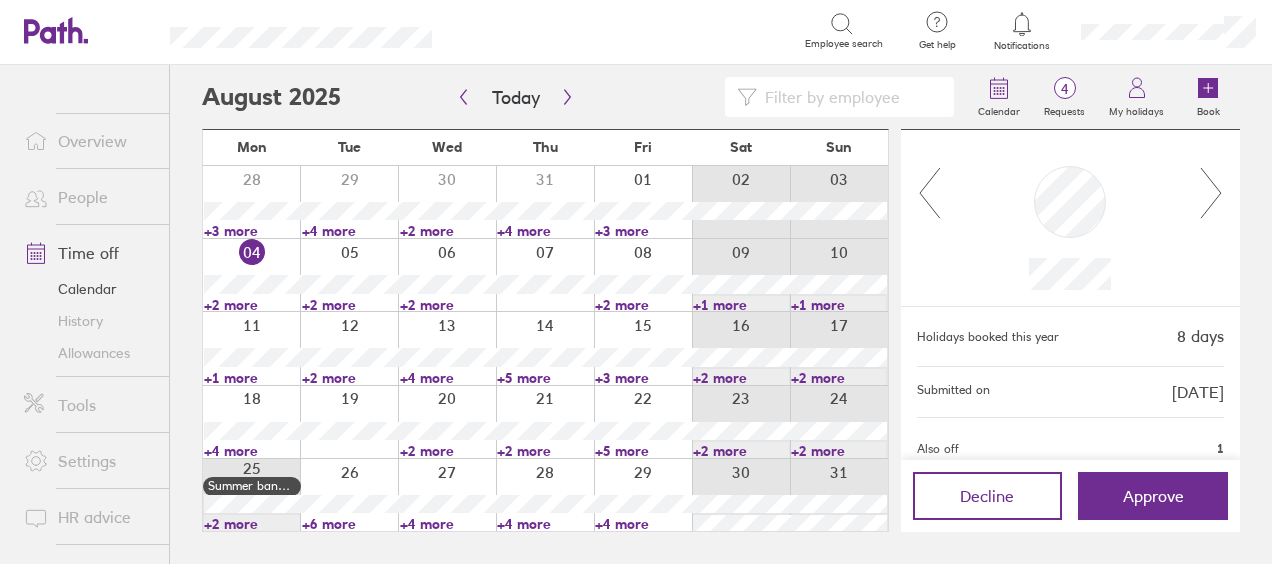 click 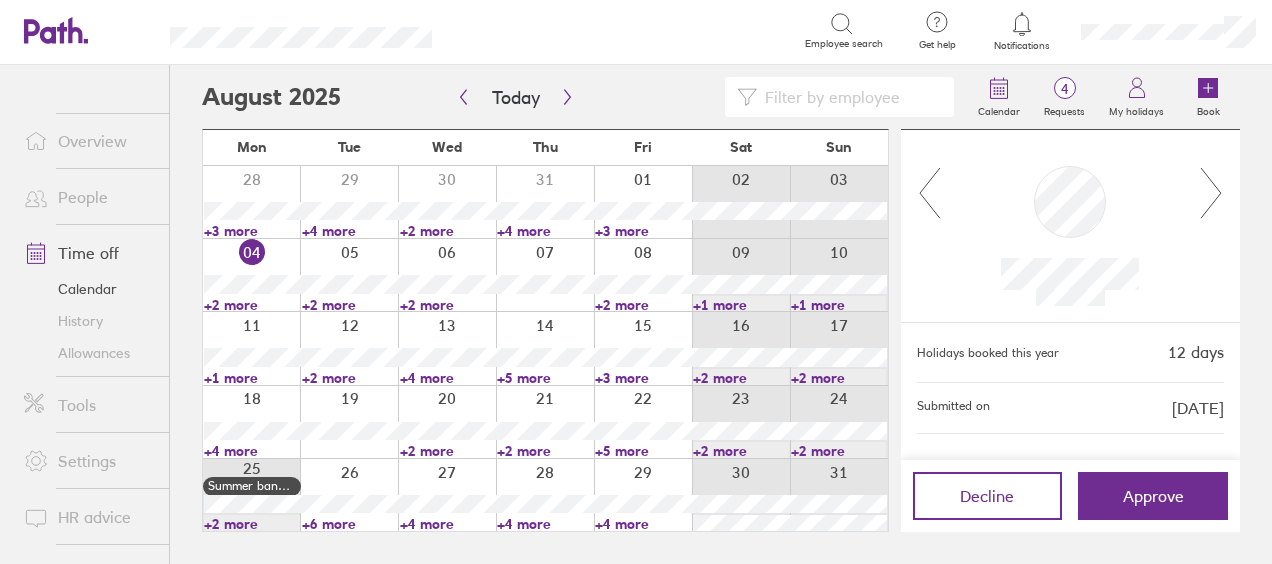 click 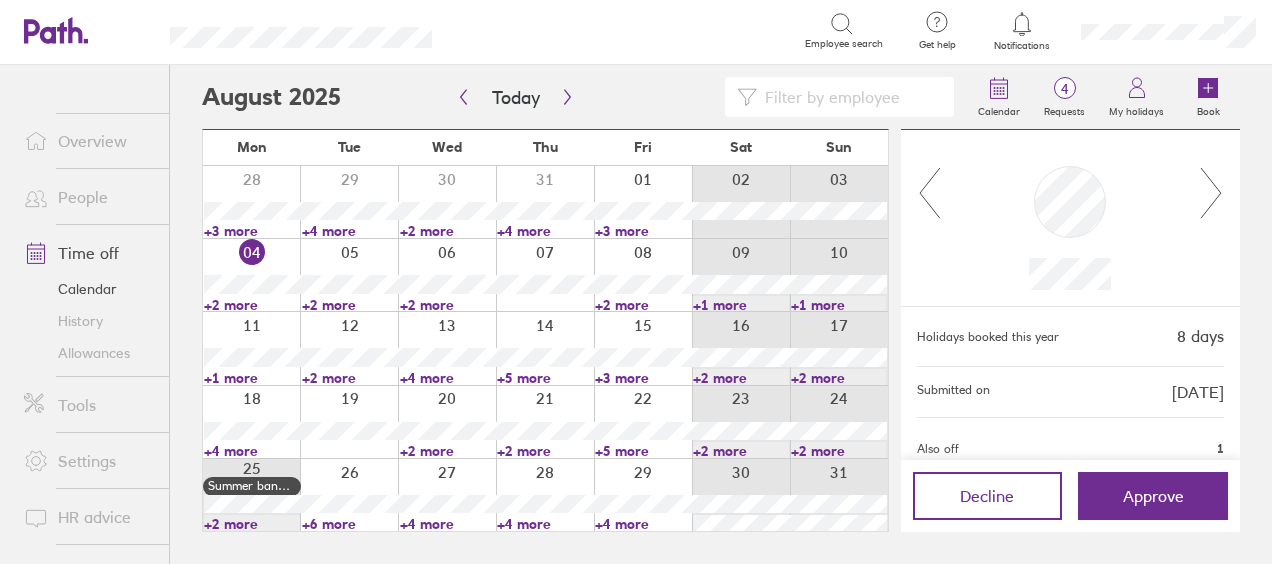 click 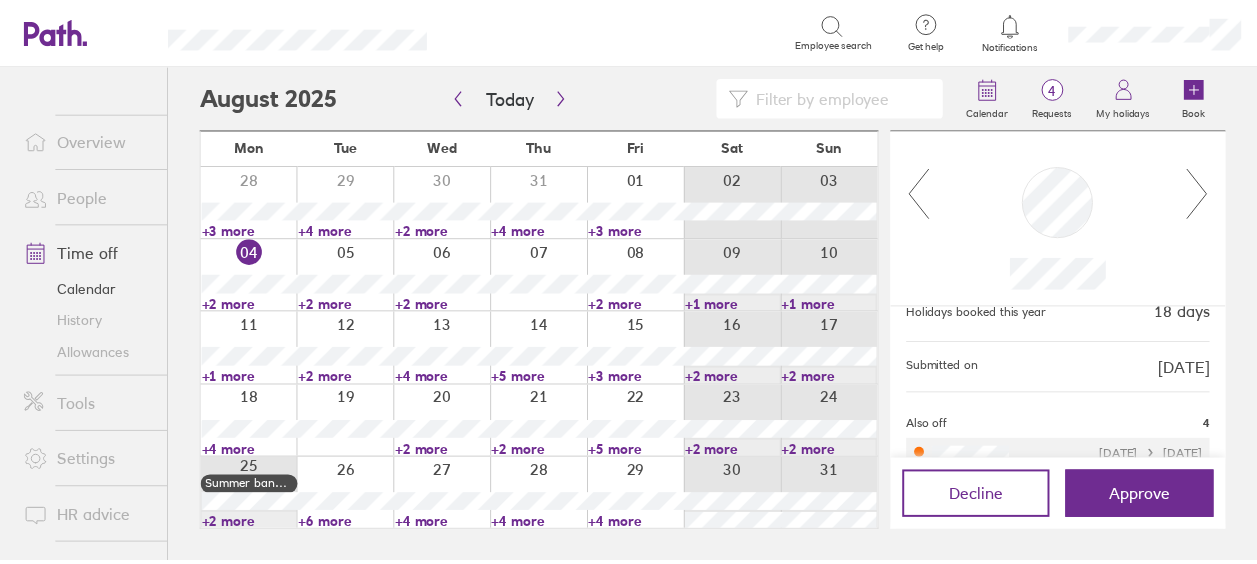scroll, scrollTop: 0, scrollLeft: 0, axis: both 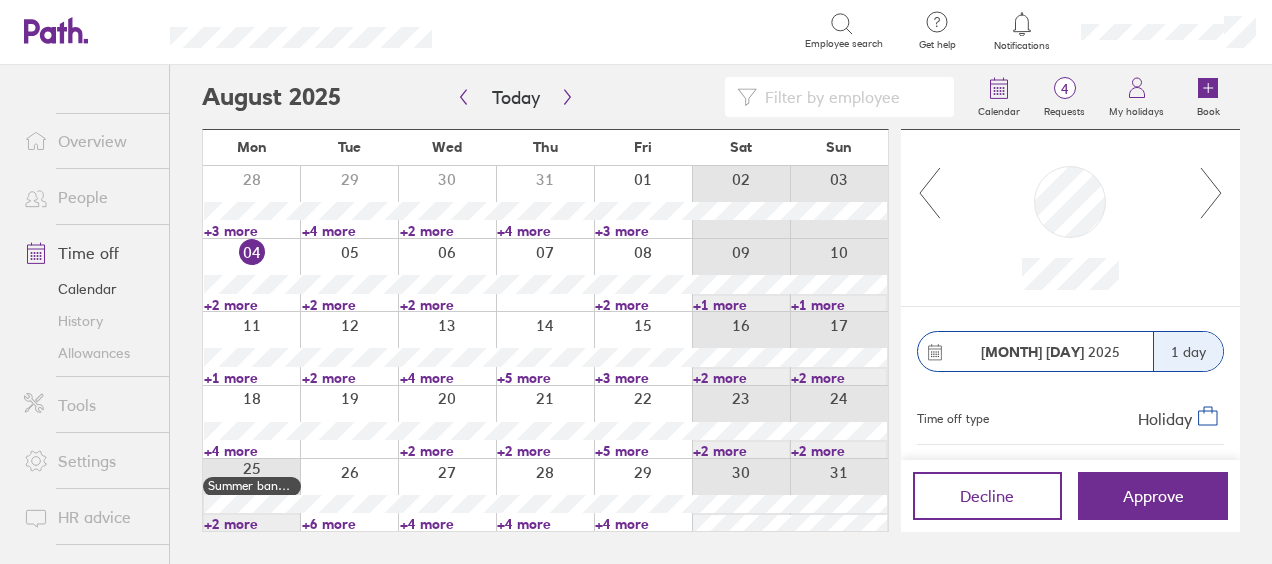 click on "+4 more" at bounding box center (252, 451) 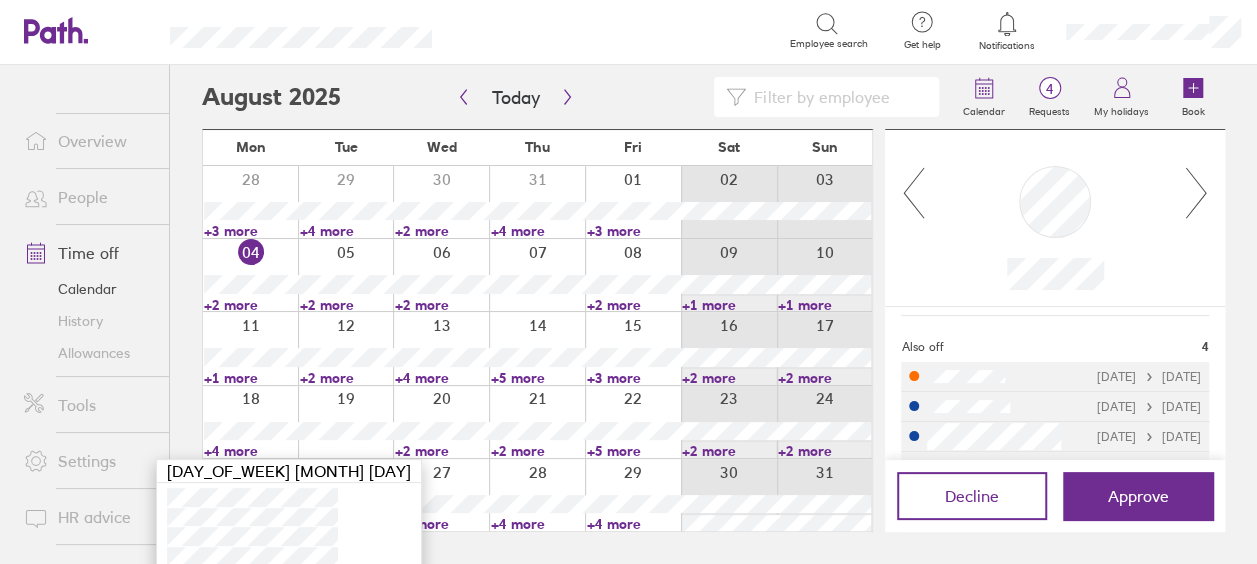 scroll, scrollTop: 280, scrollLeft: 0, axis: vertical 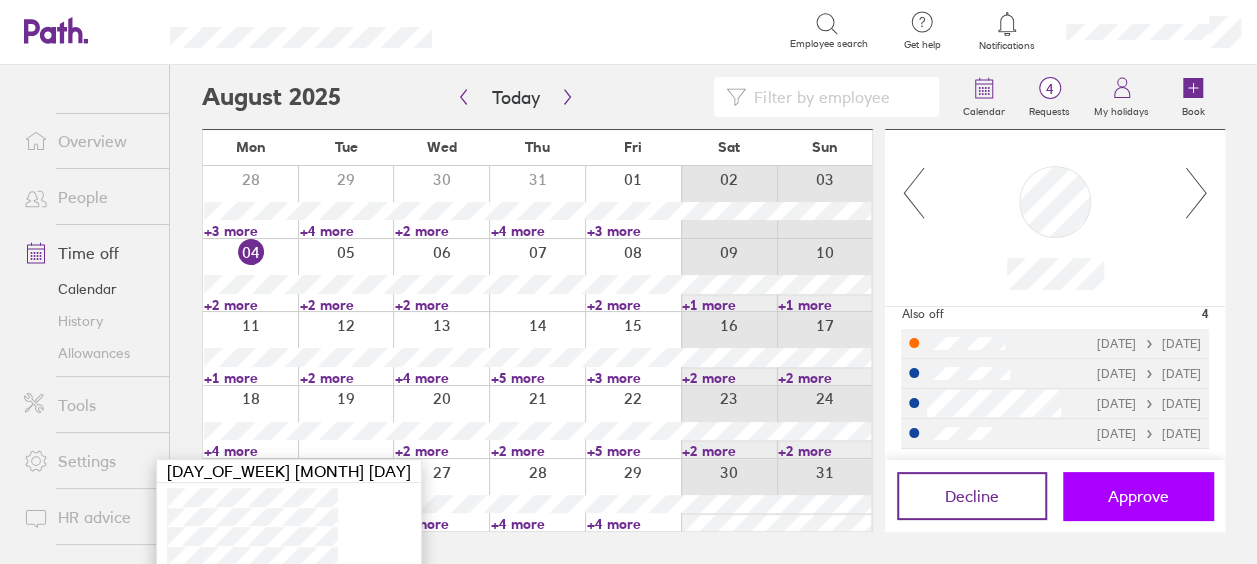 click on "Approve" at bounding box center [1138, 496] 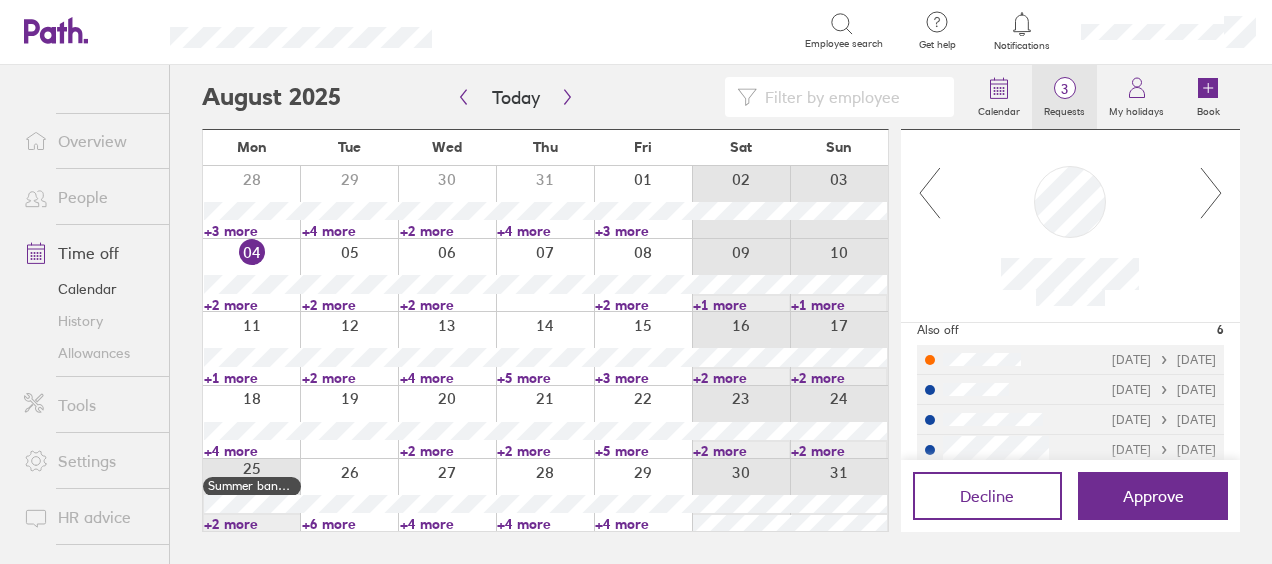 click on "3" at bounding box center (1064, 89) 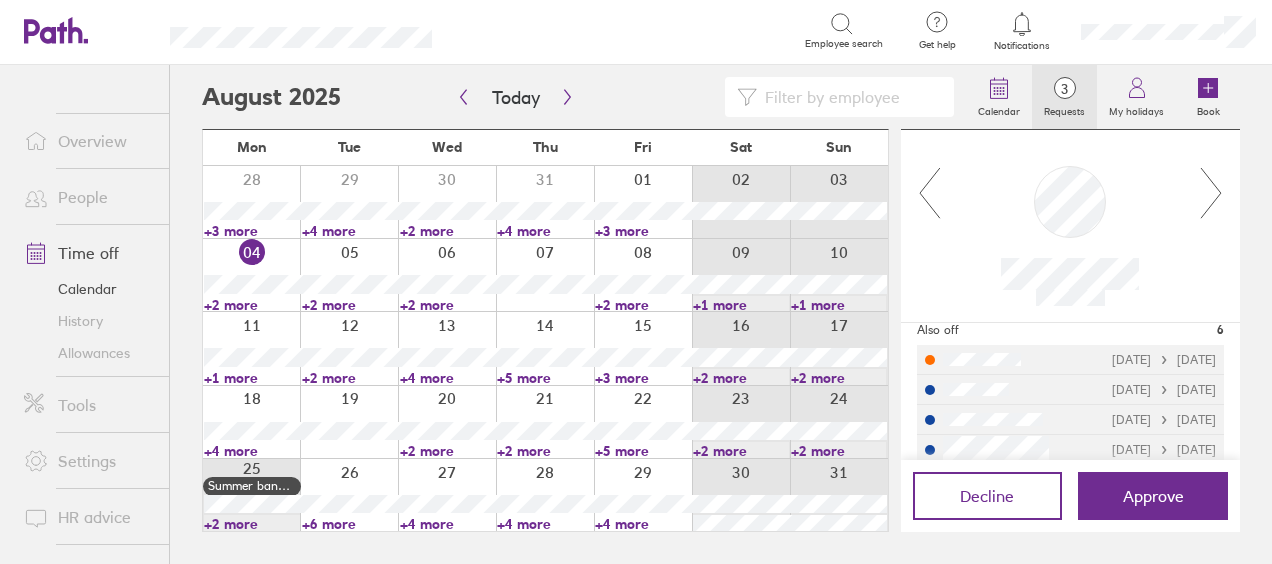 click on "3" at bounding box center [1064, 89] 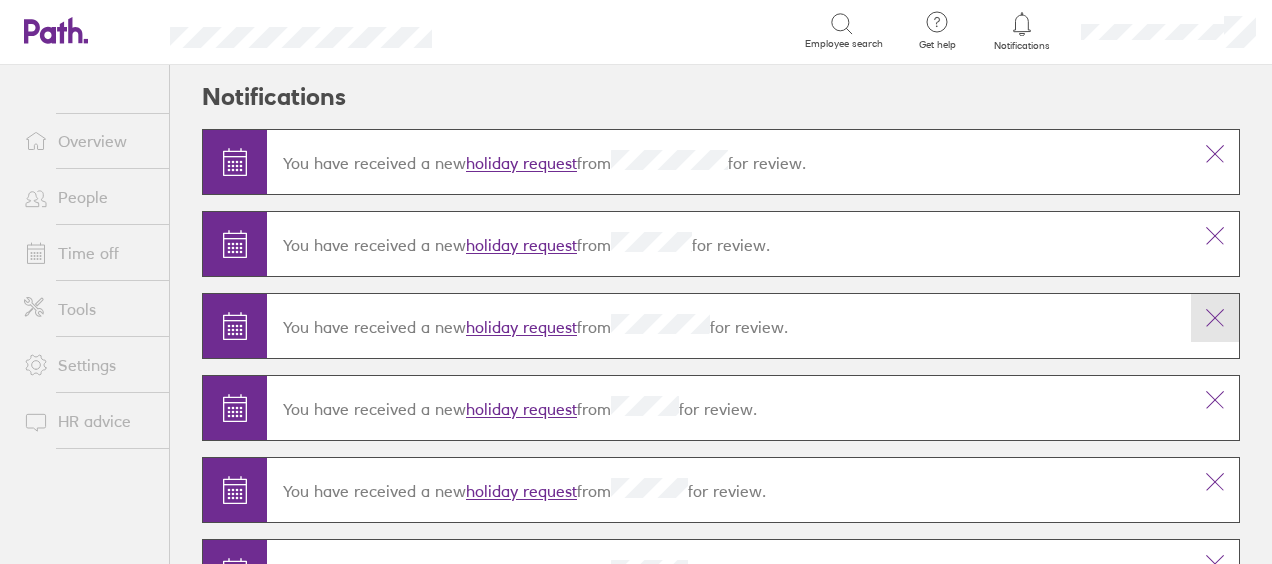 click 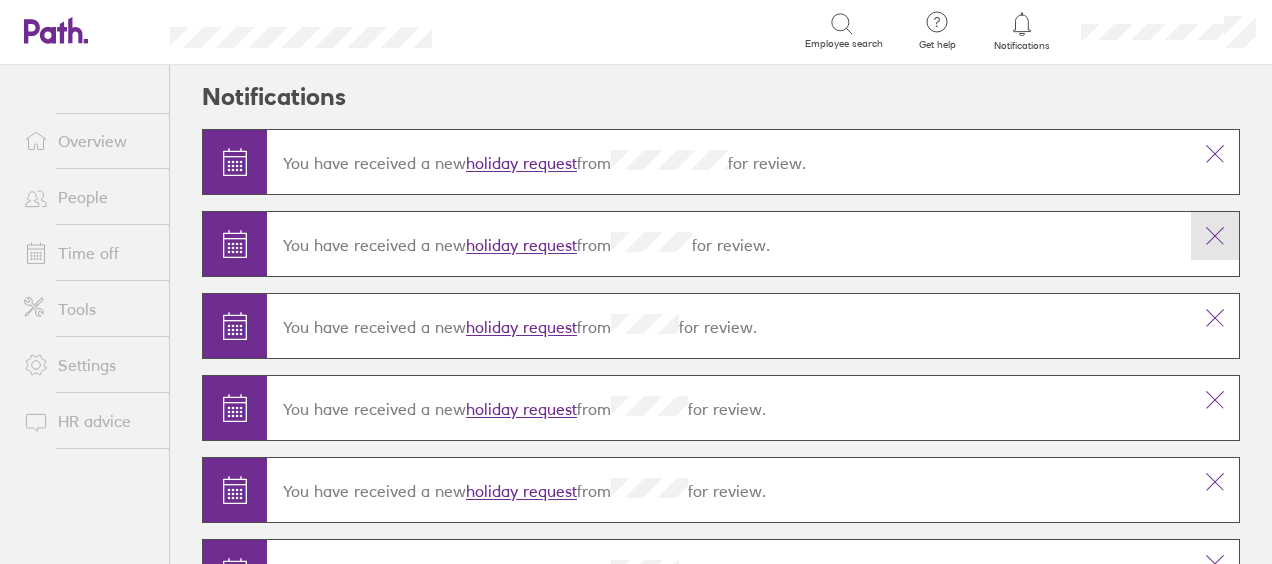 click 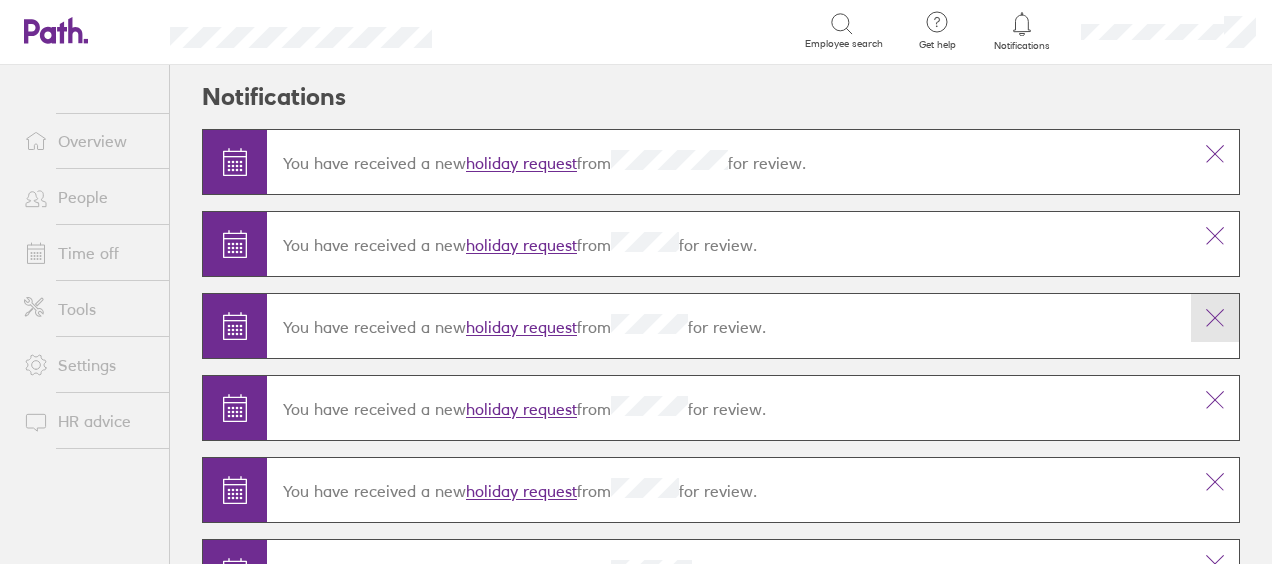 click 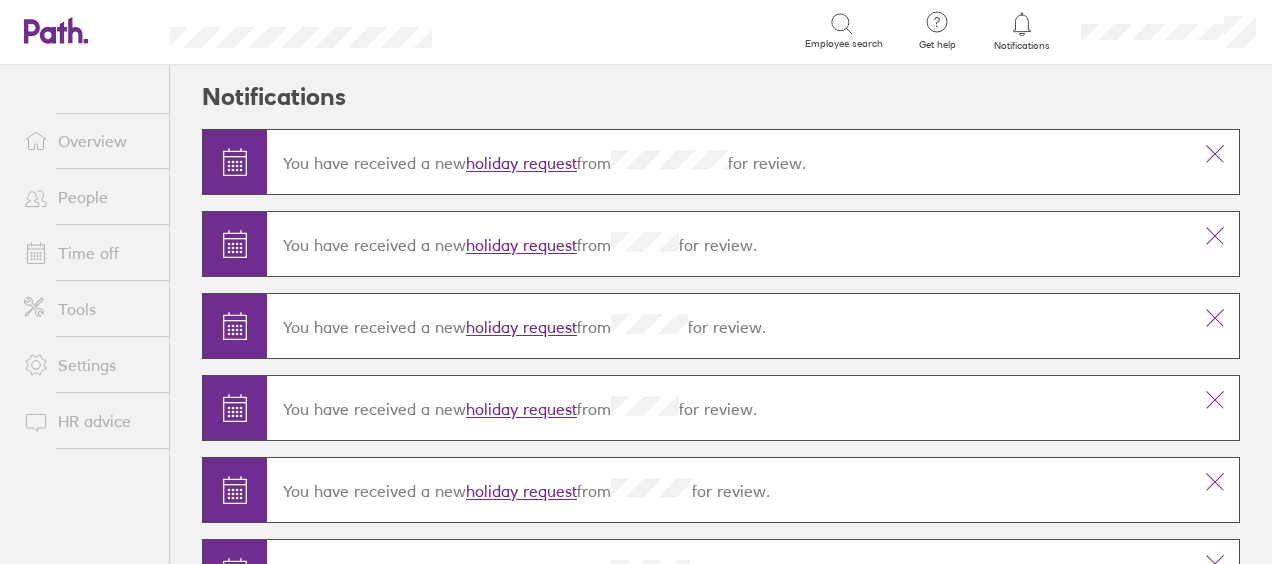 click 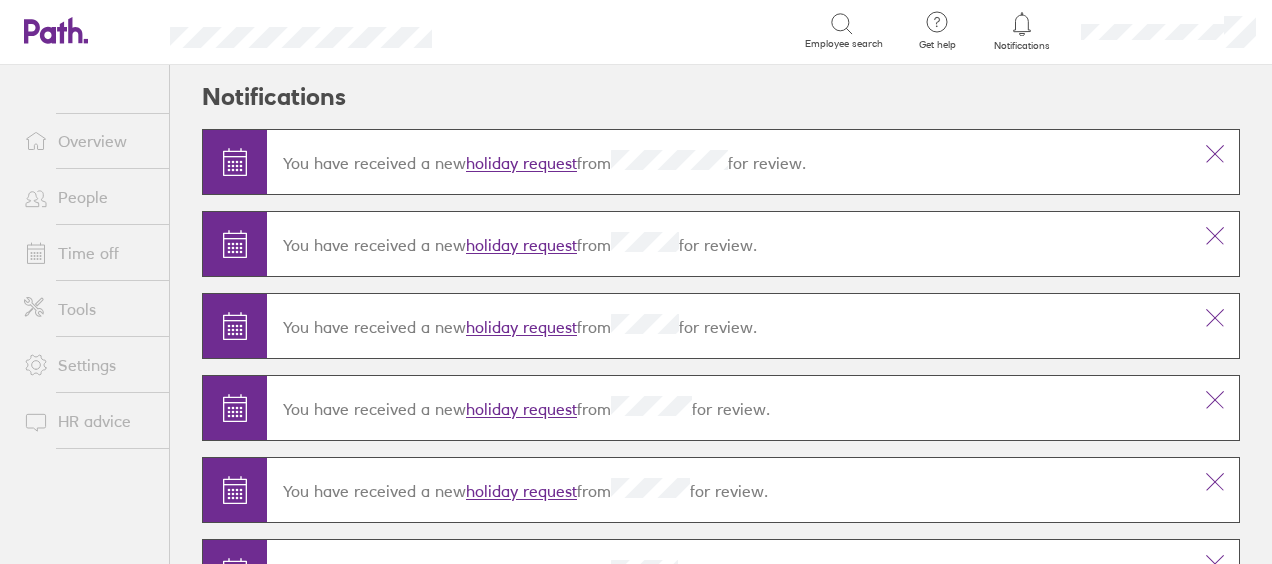 click 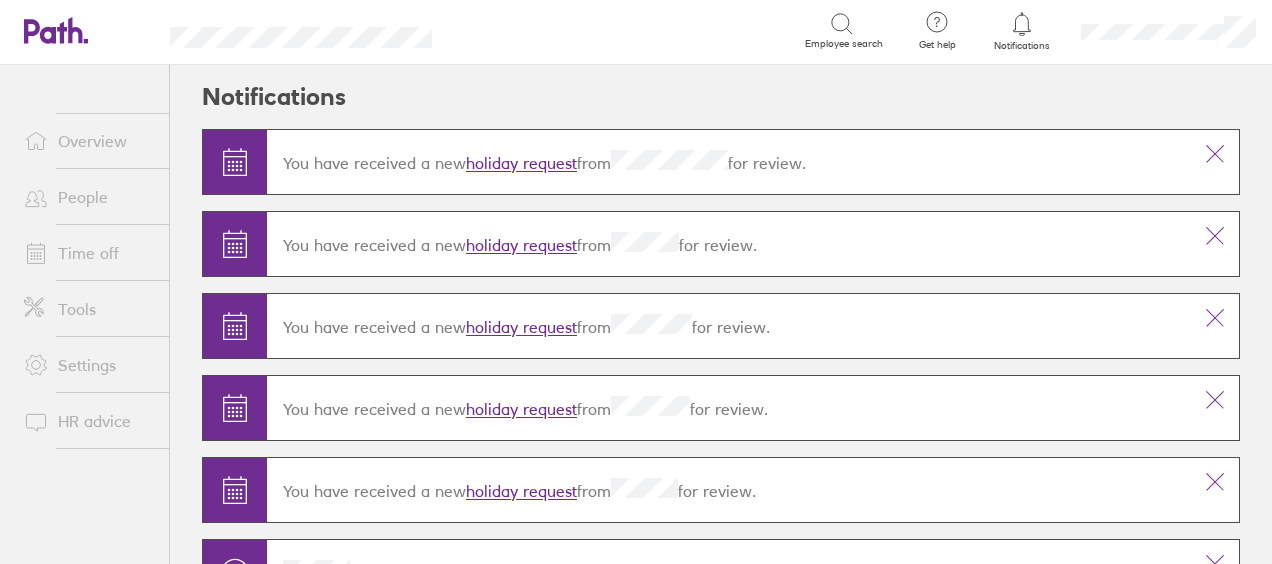 click 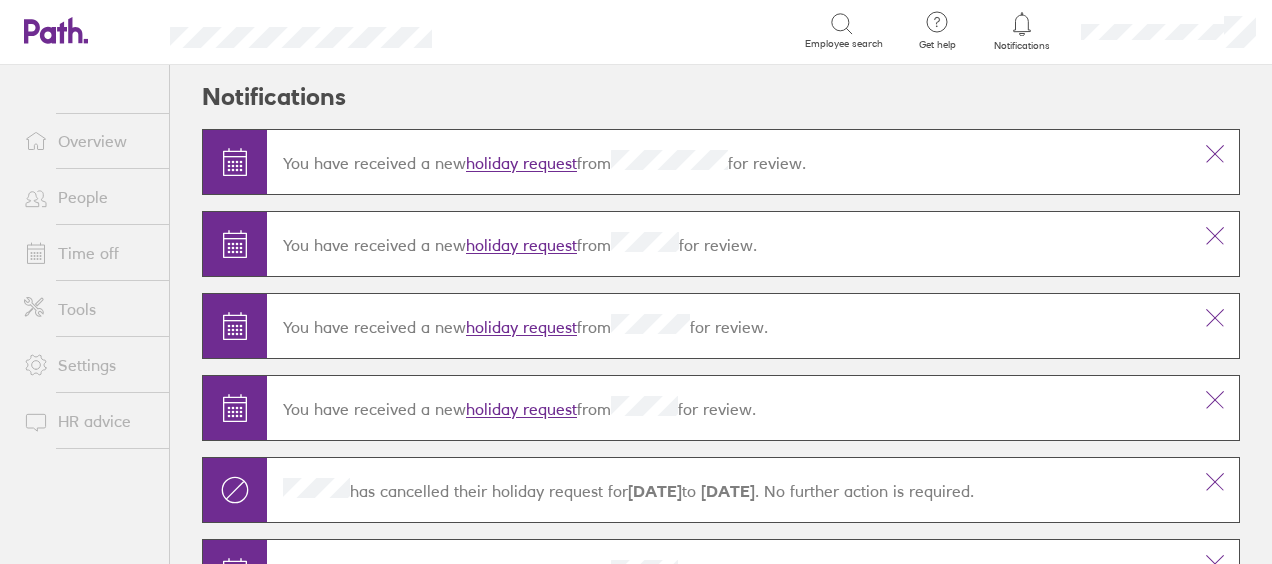 click 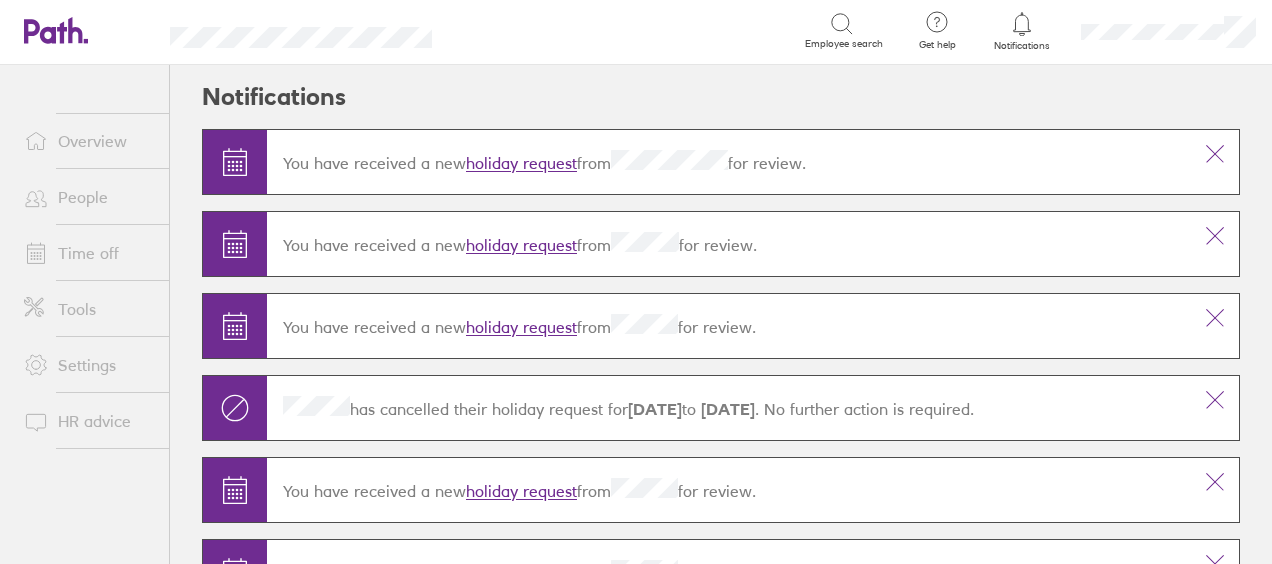 click 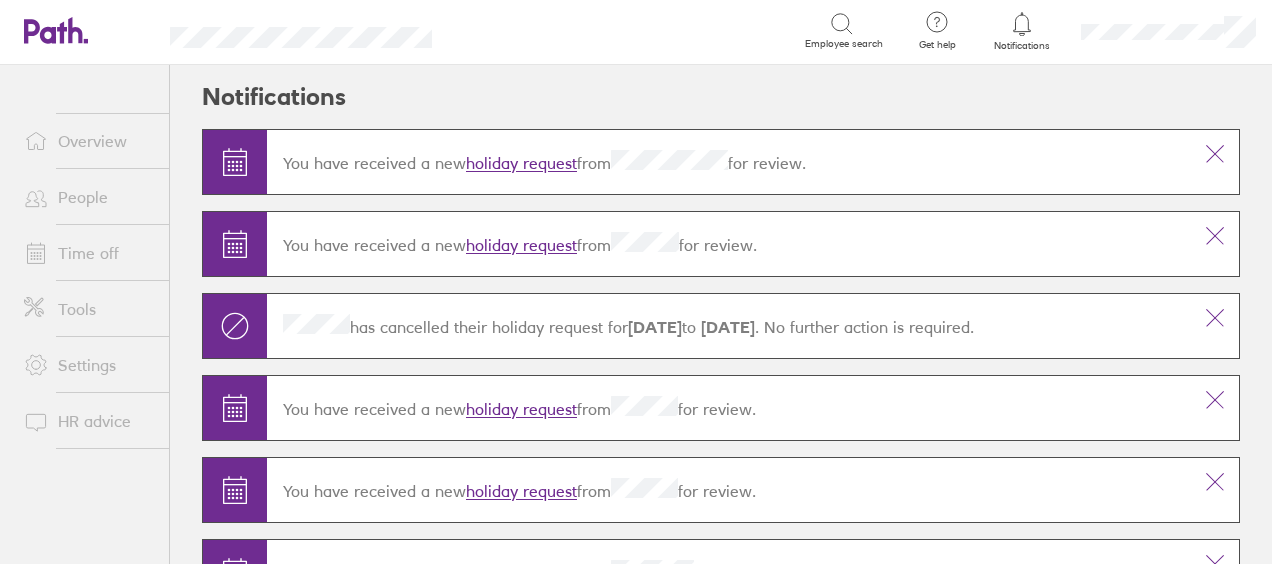 click 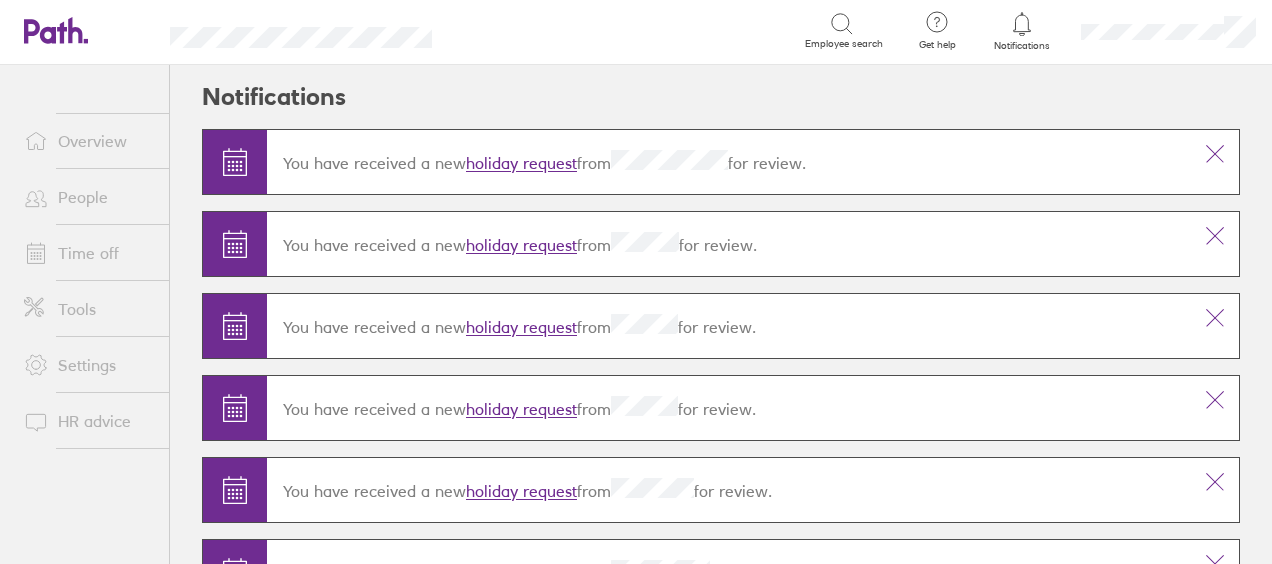 click 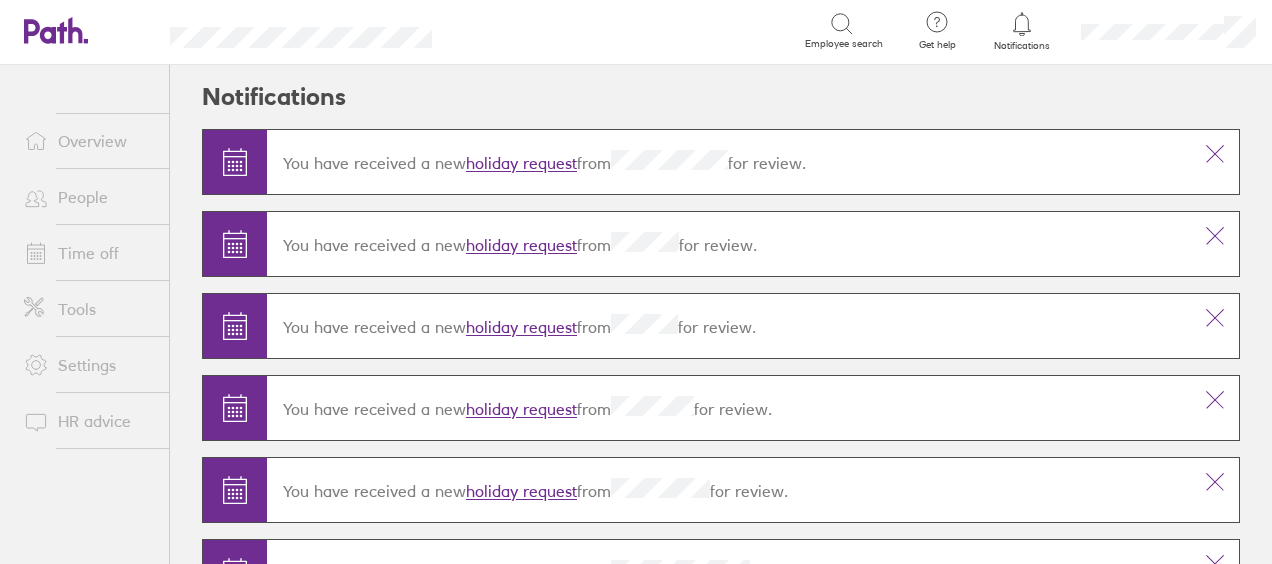 click 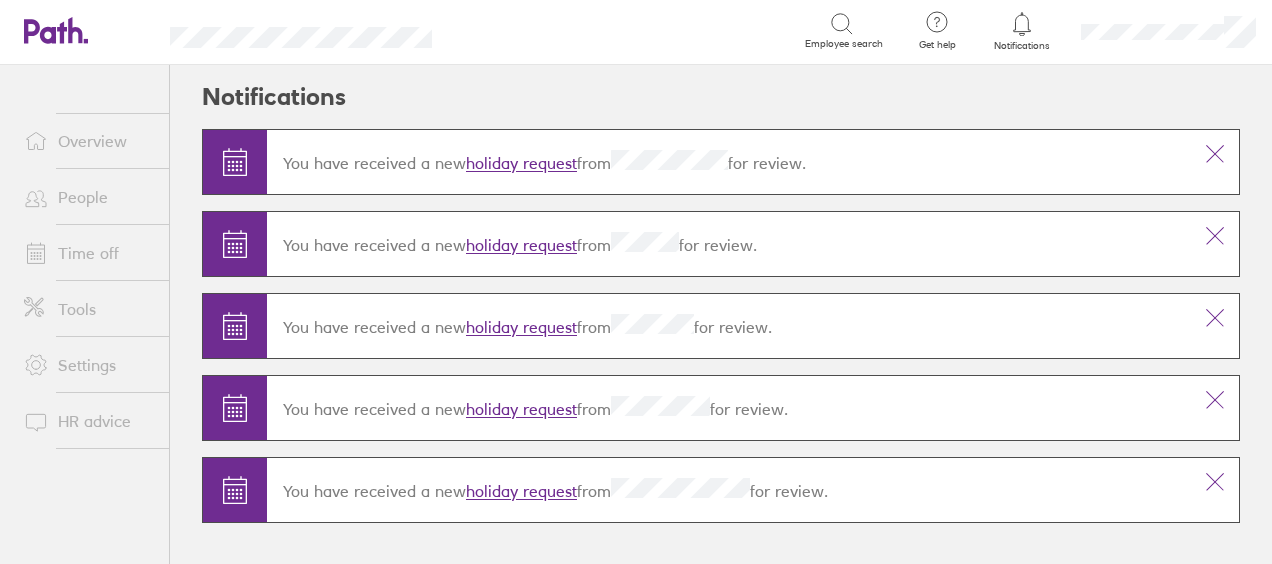 click 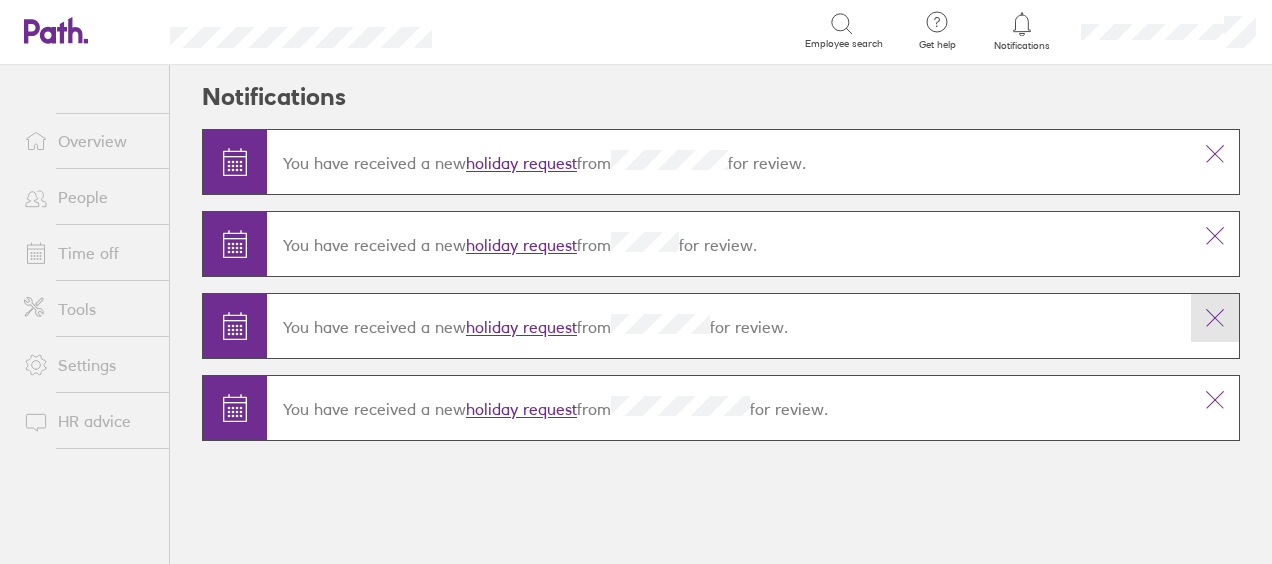 click at bounding box center [1215, 318] 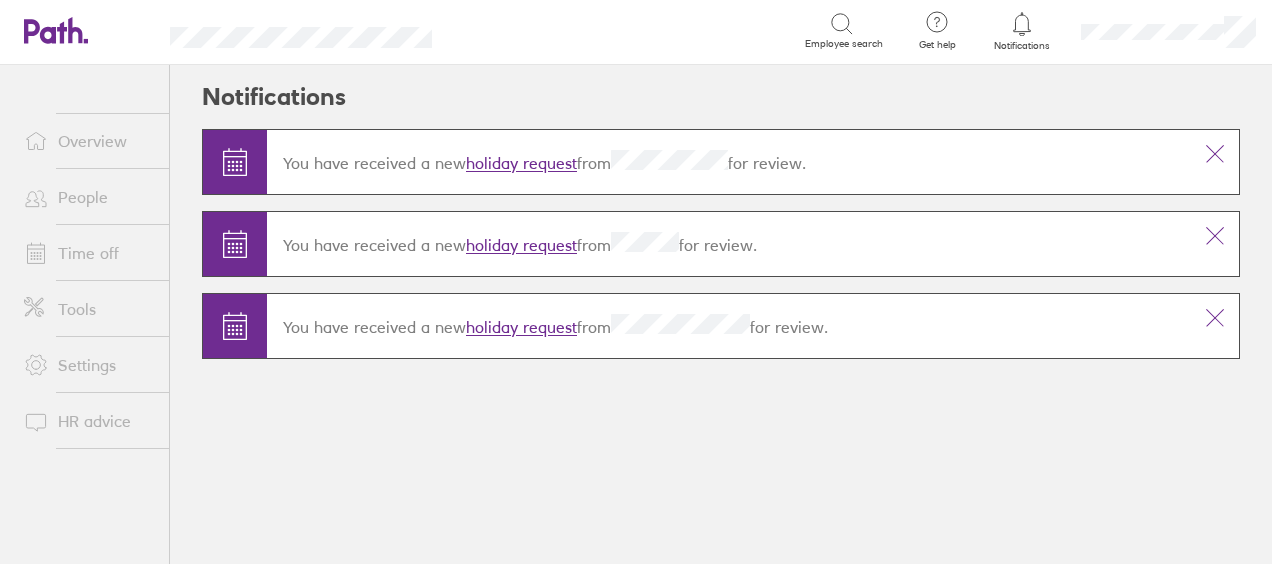 click at bounding box center (1215, 318) 